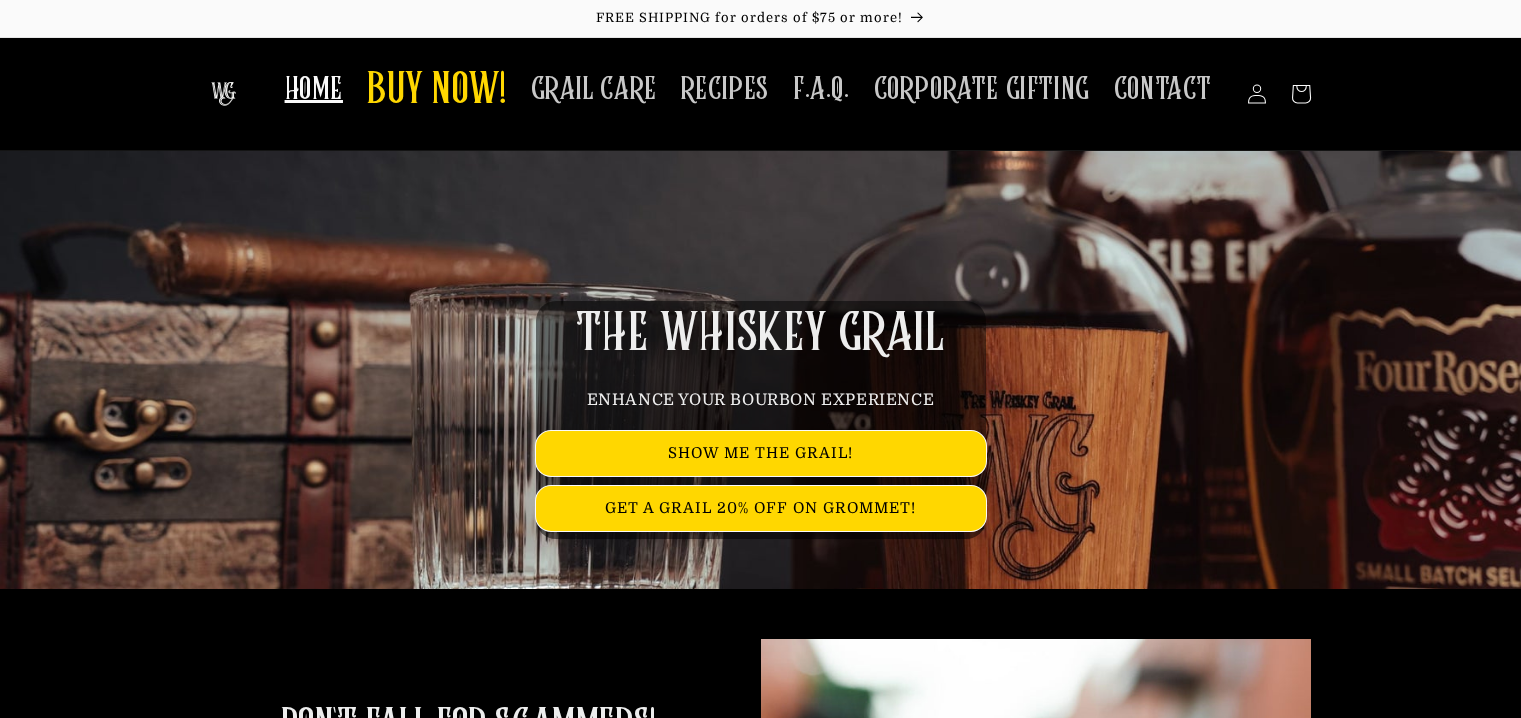 scroll, scrollTop: 0, scrollLeft: 0, axis: both 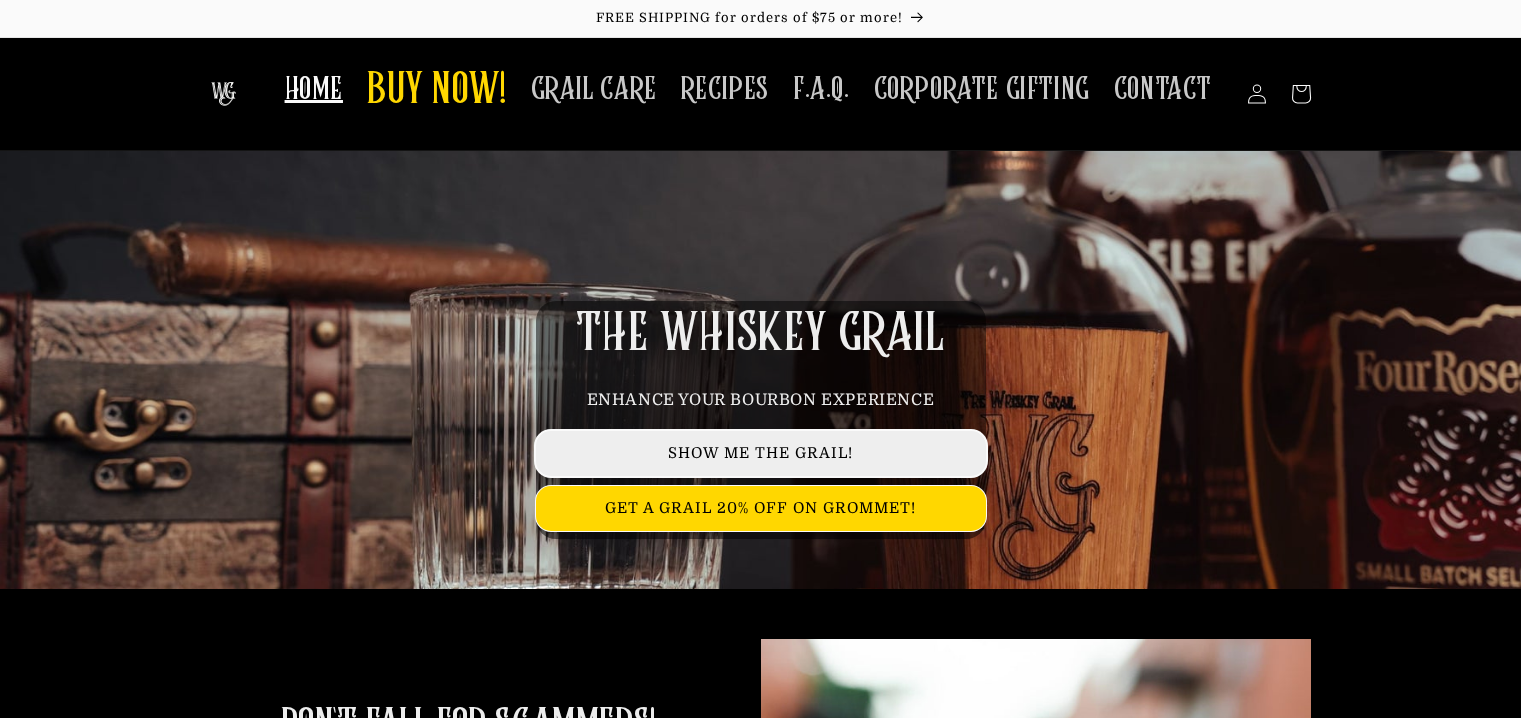 click on "SHOW ME THE GRAIL!" at bounding box center (761, 453) 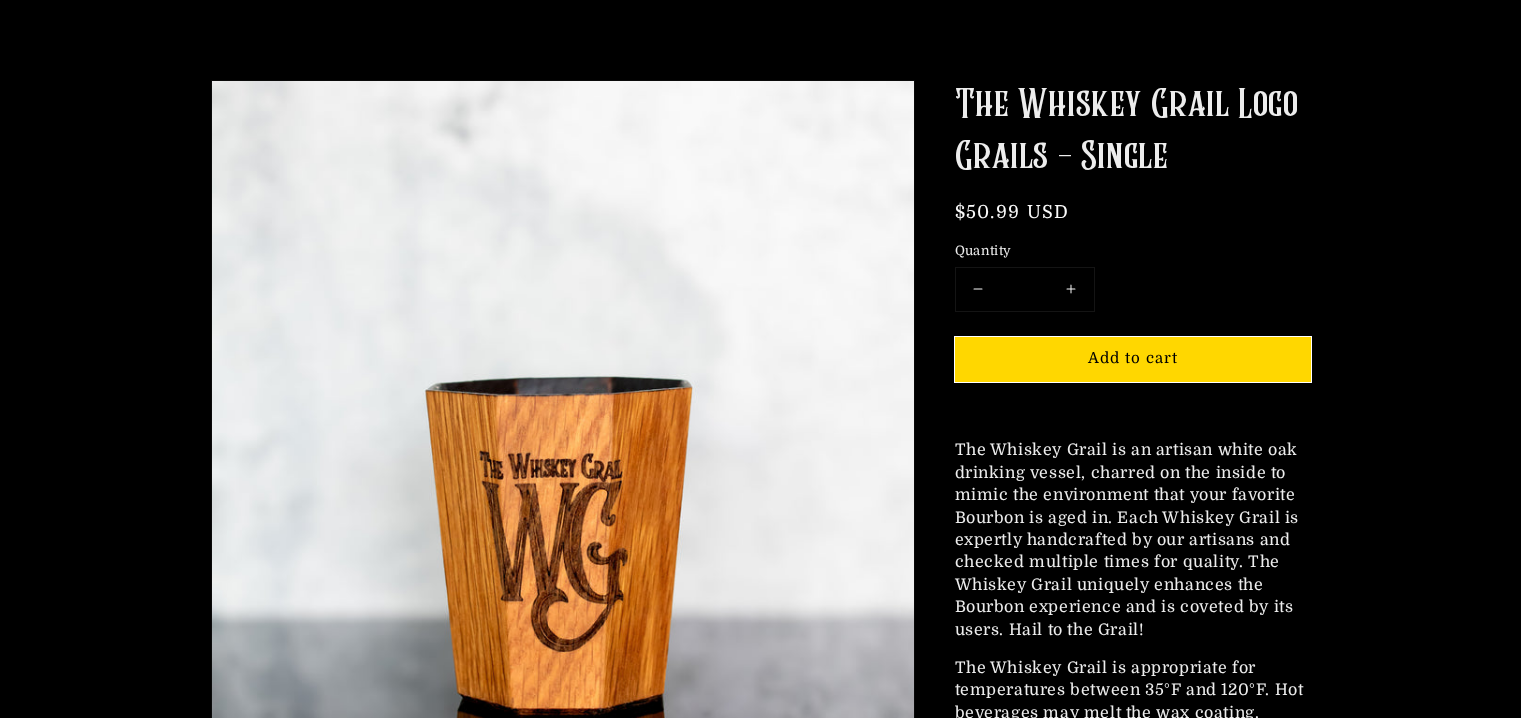 scroll, scrollTop: 300, scrollLeft: 0, axis: vertical 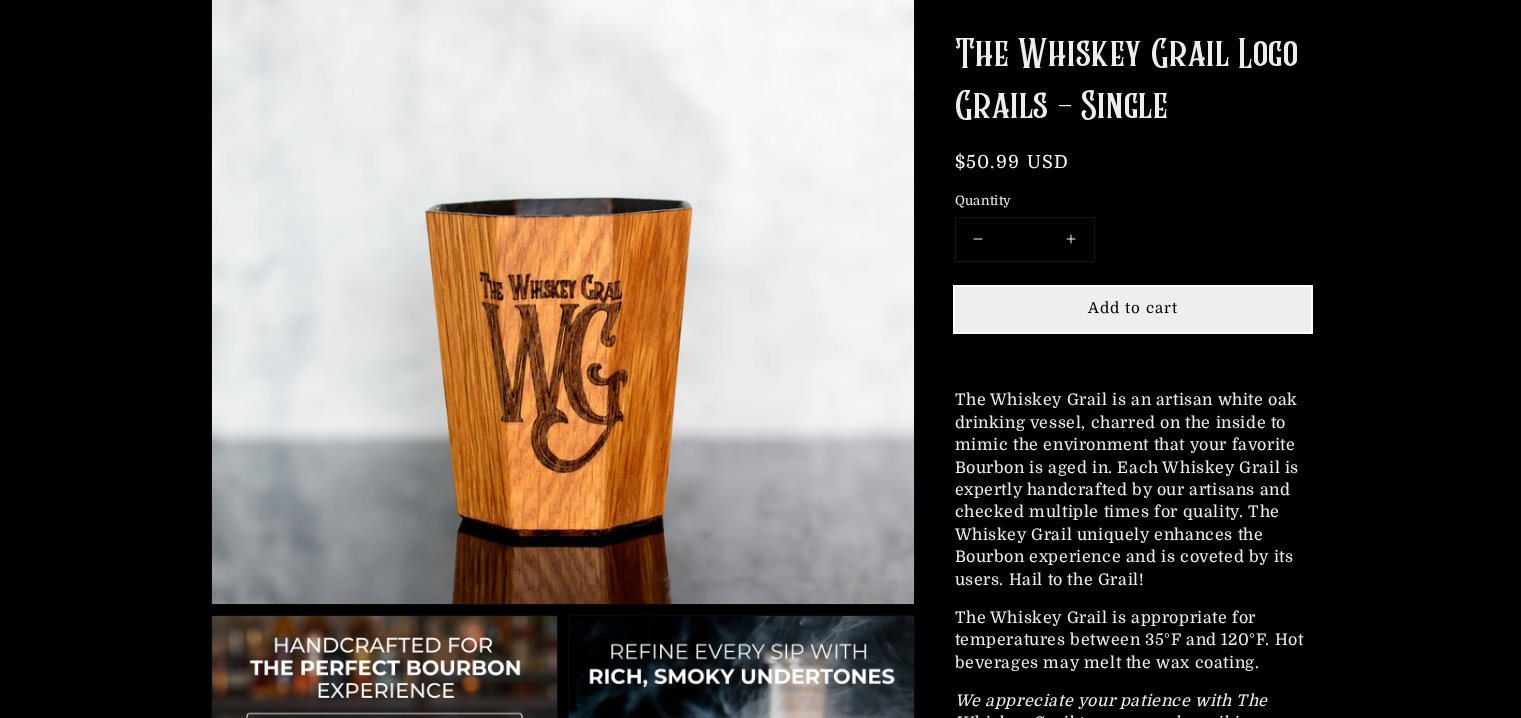 click on "Add to cart" at bounding box center (1133, 308) 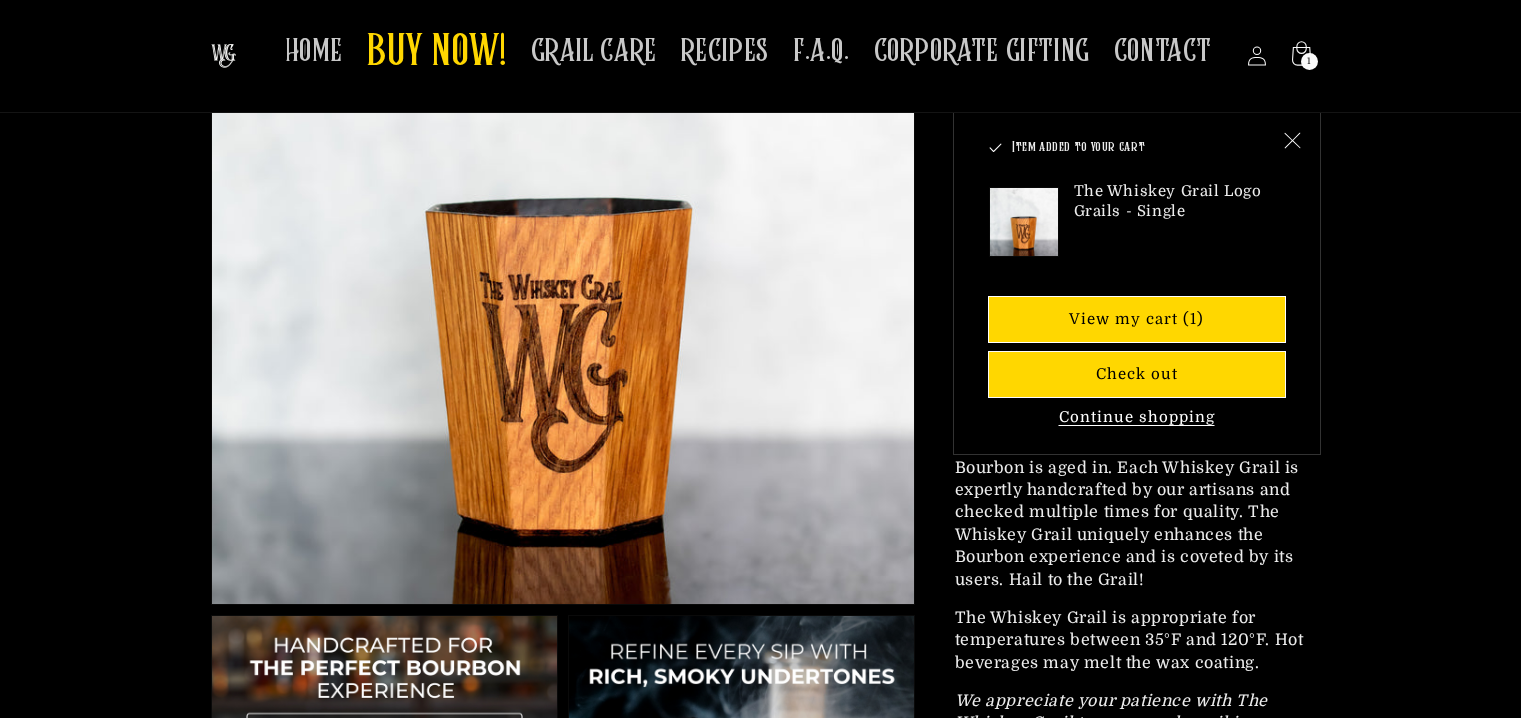 scroll, scrollTop: 154, scrollLeft: 0, axis: vertical 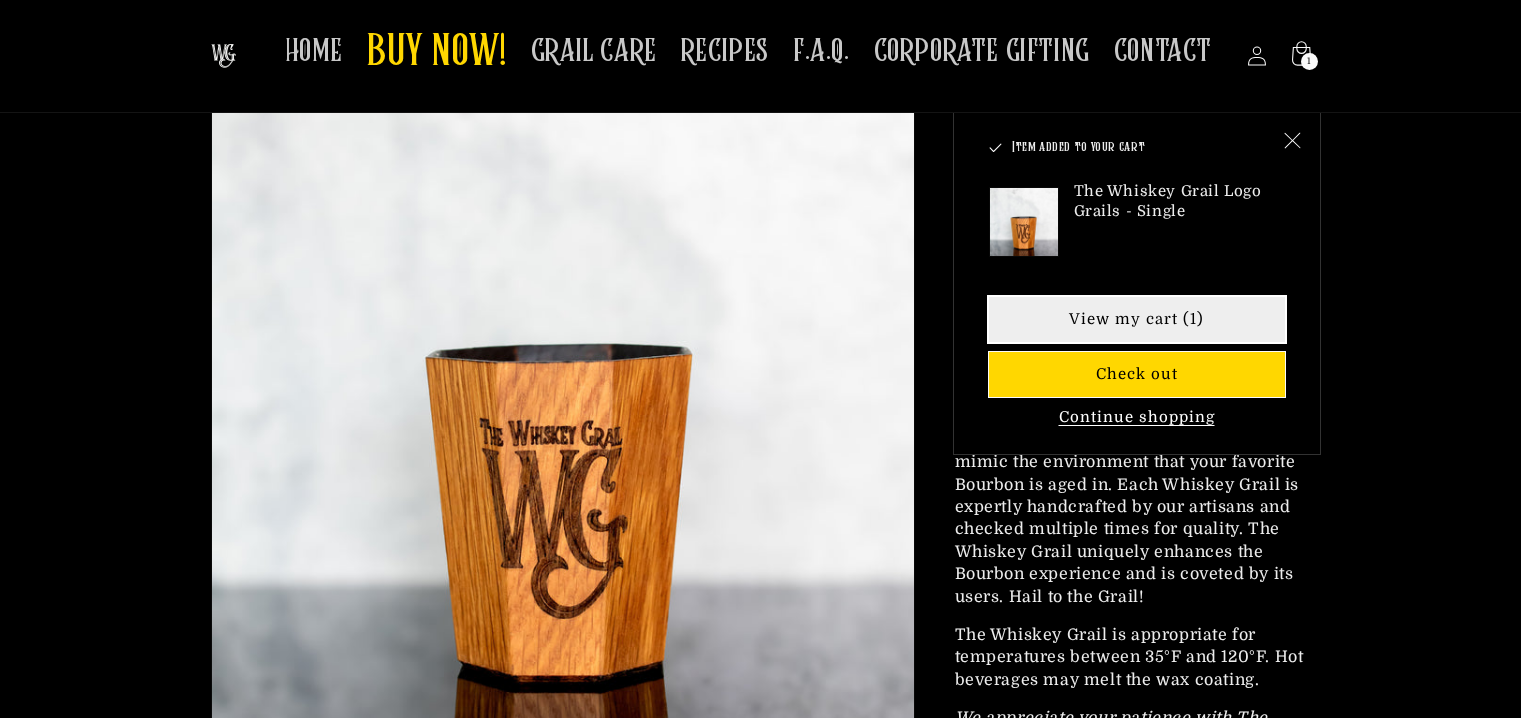 click on "View my cart (1)" at bounding box center (1137, 320) 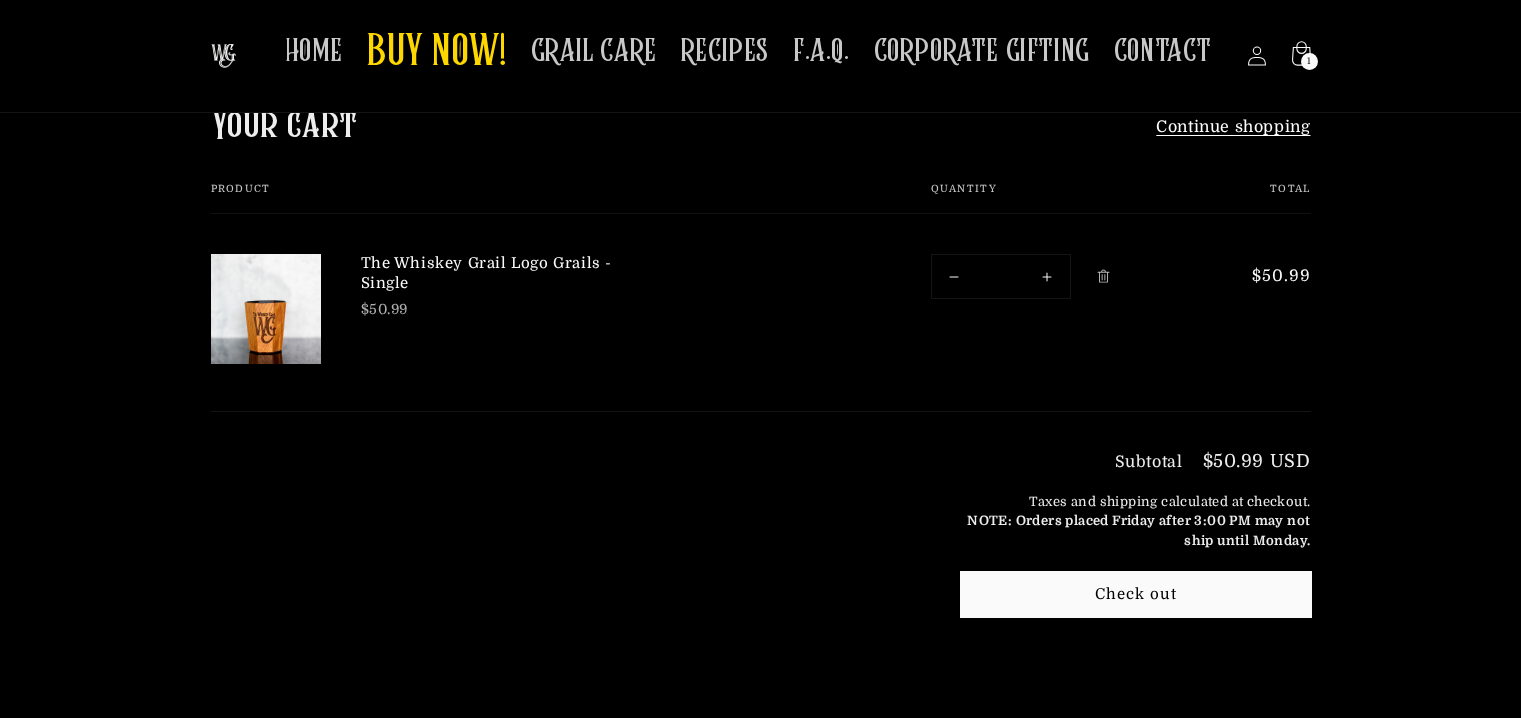 scroll, scrollTop: 0, scrollLeft: 0, axis: both 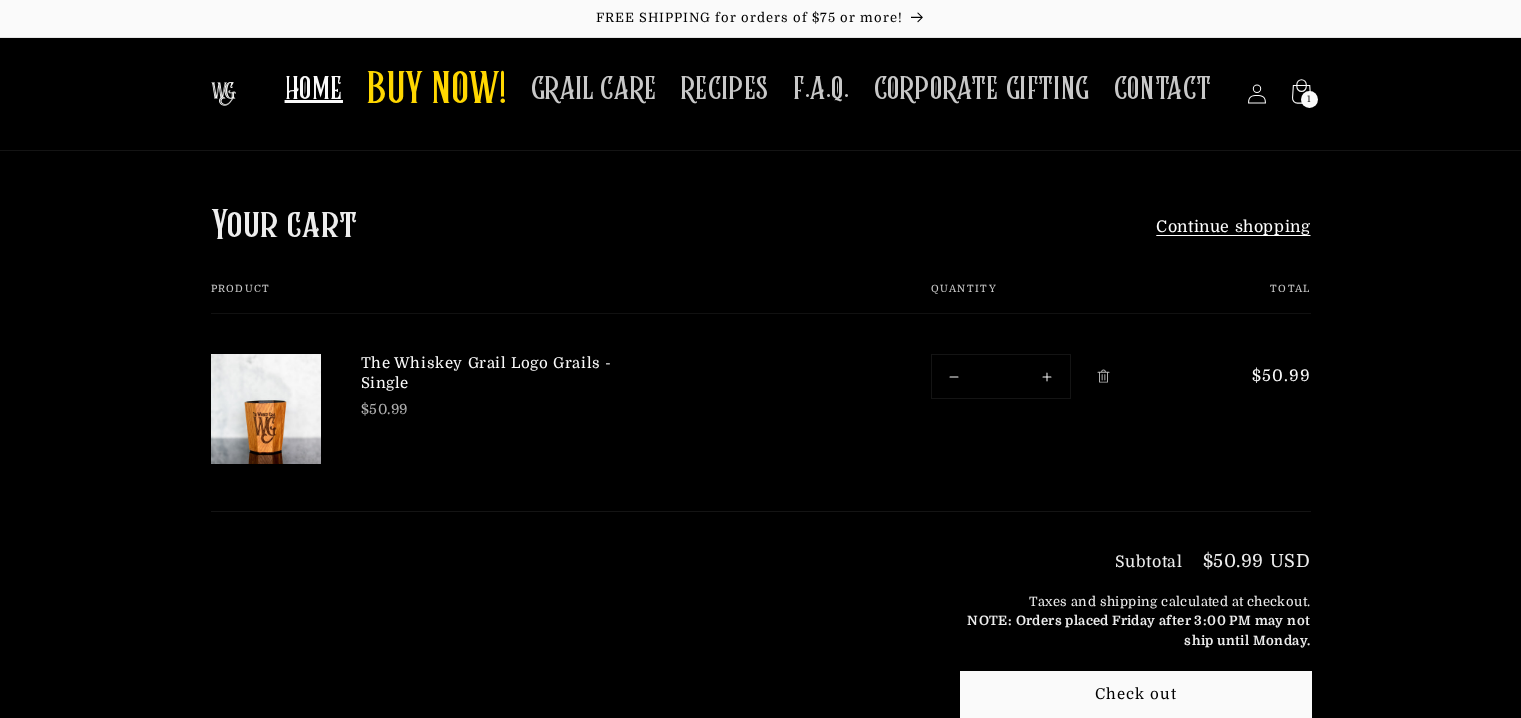 click on "HOME" at bounding box center [314, 89] 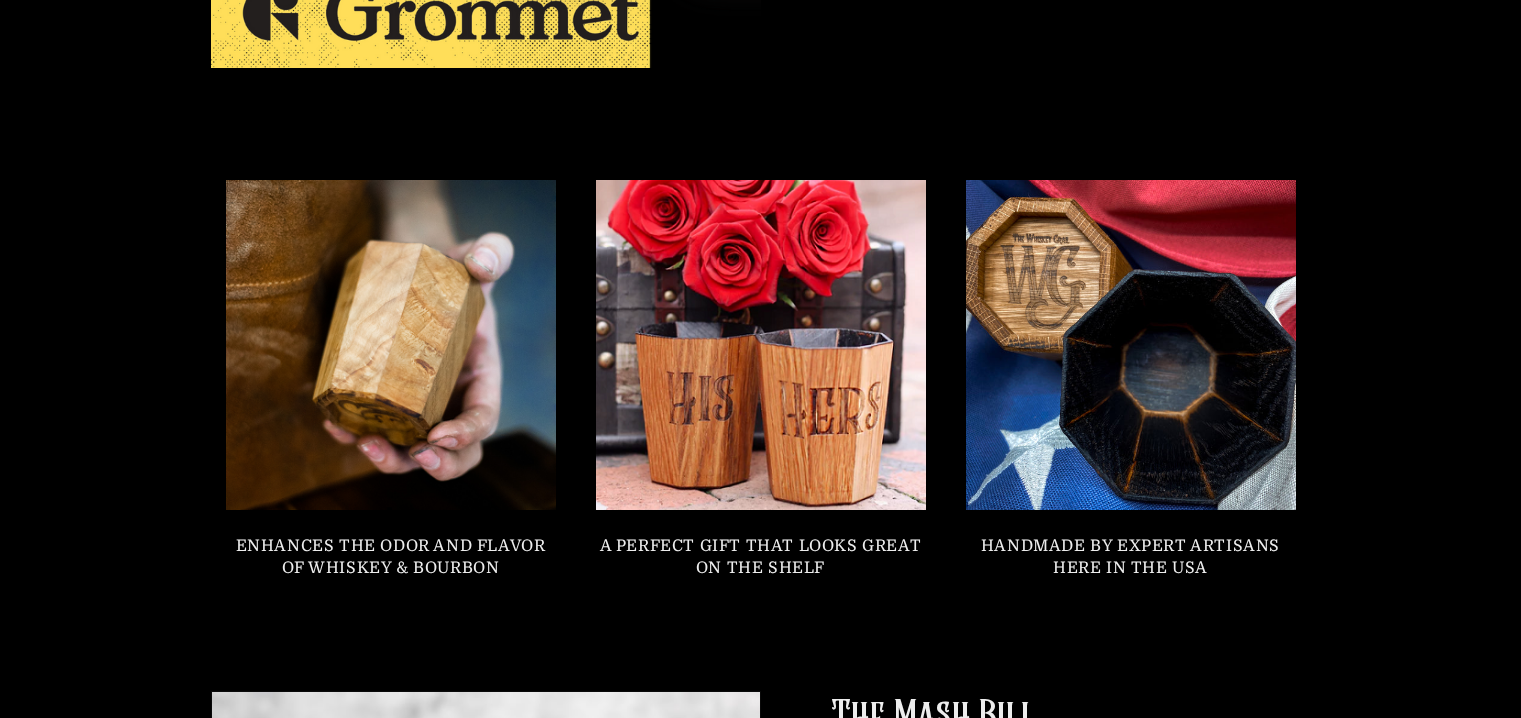 scroll, scrollTop: 1800, scrollLeft: 0, axis: vertical 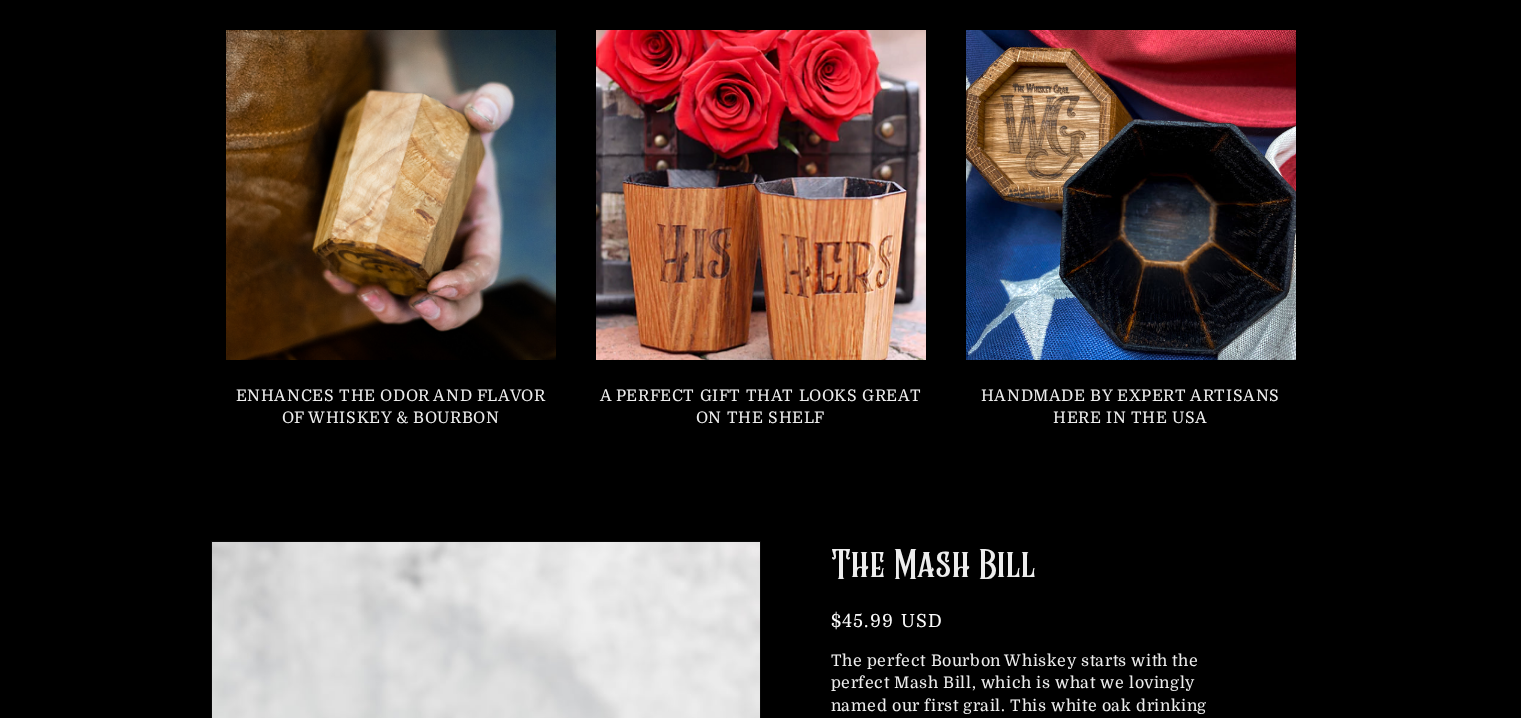 click at bounding box center (760, 194) 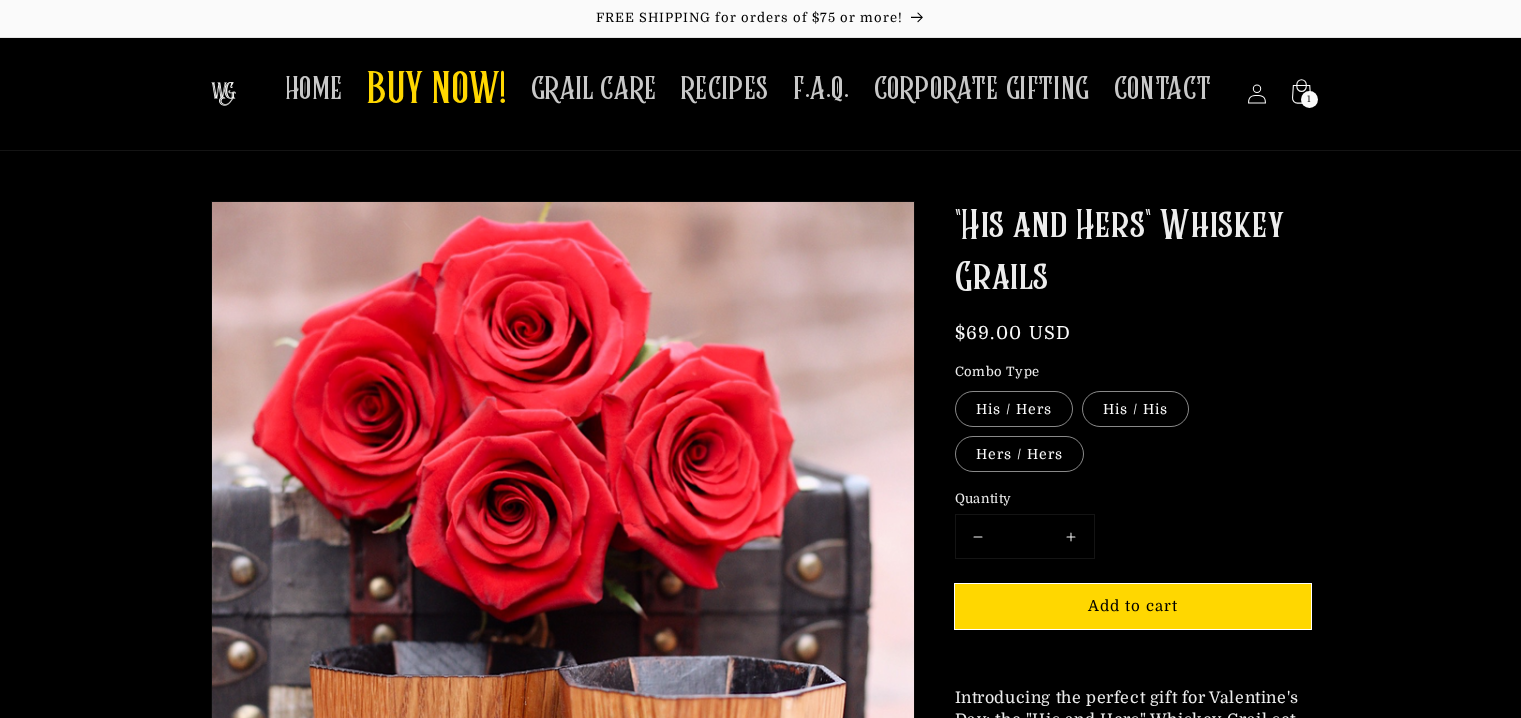scroll, scrollTop: 0, scrollLeft: 0, axis: both 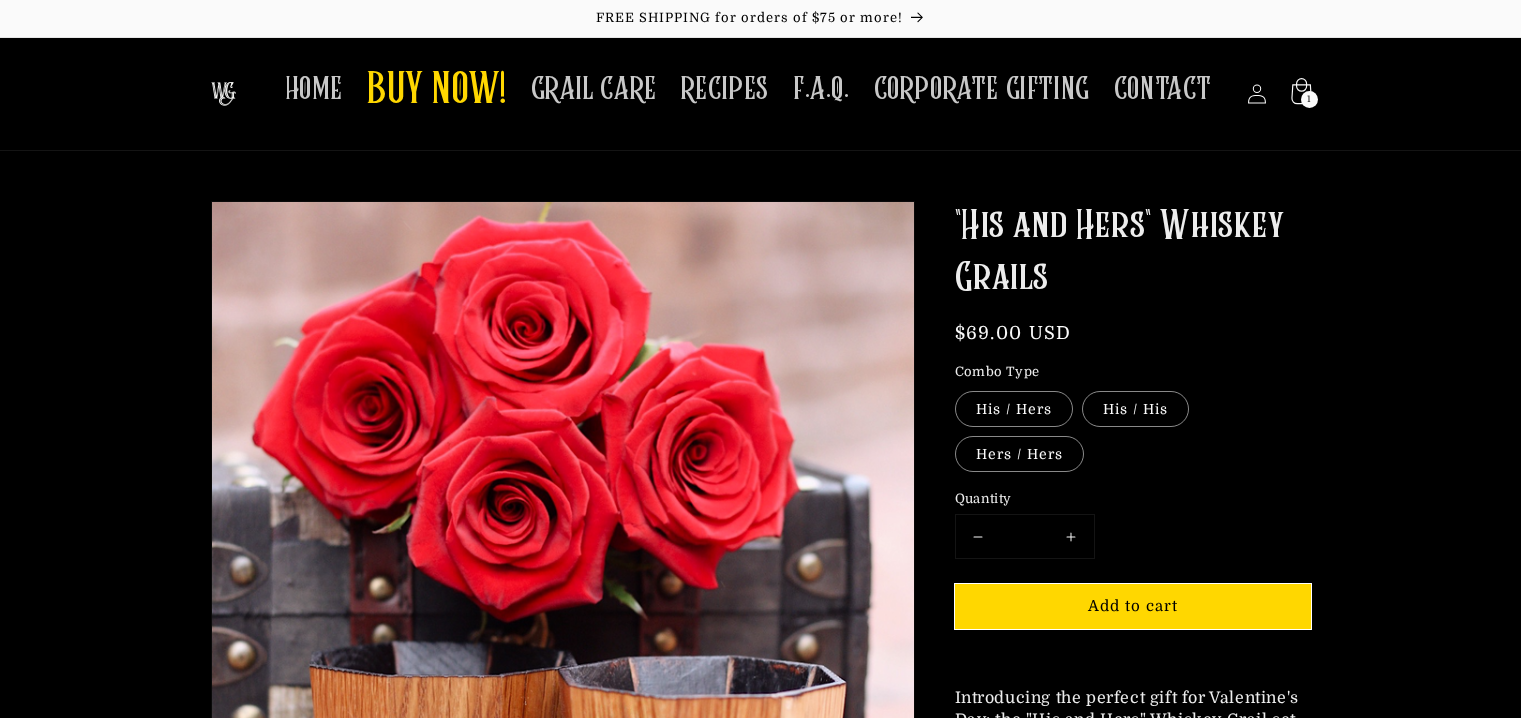 click 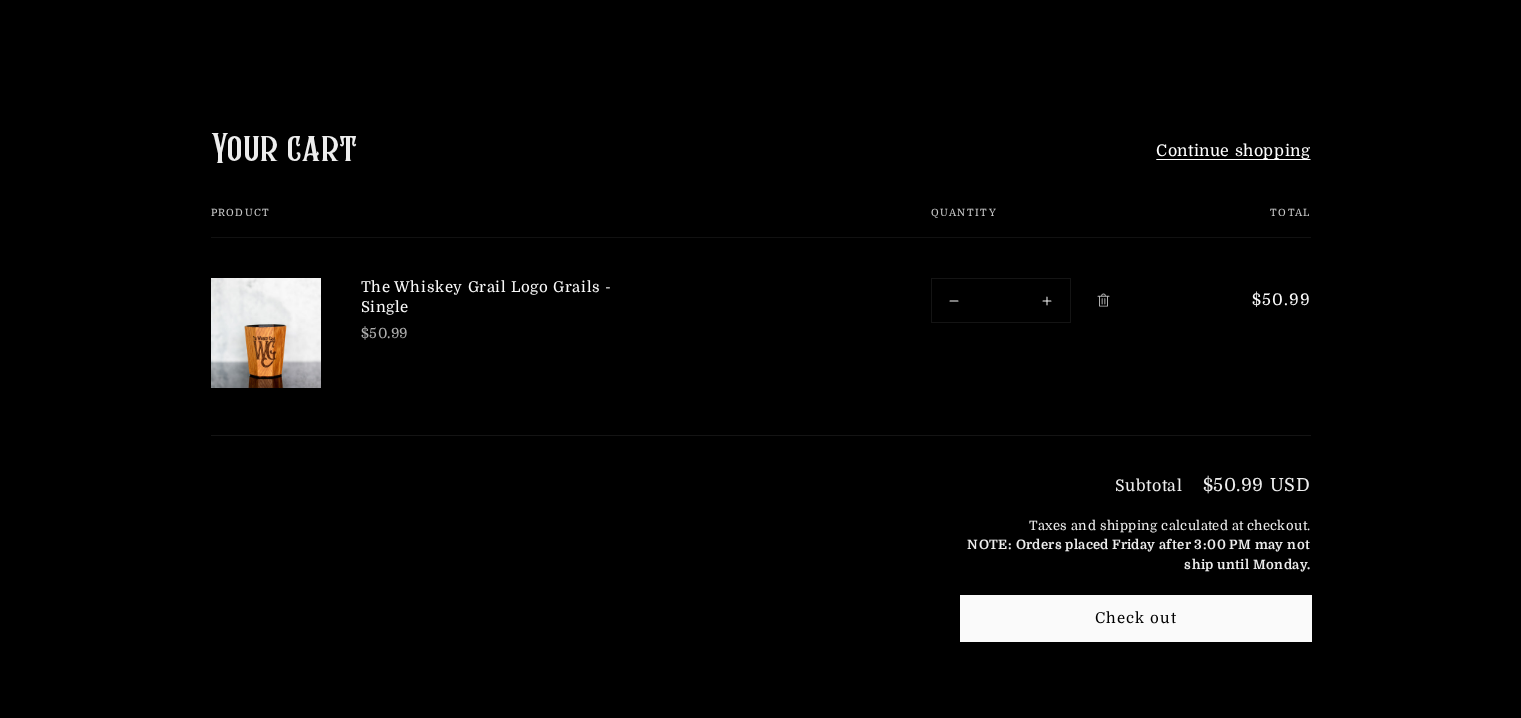 scroll, scrollTop: 300, scrollLeft: 0, axis: vertical 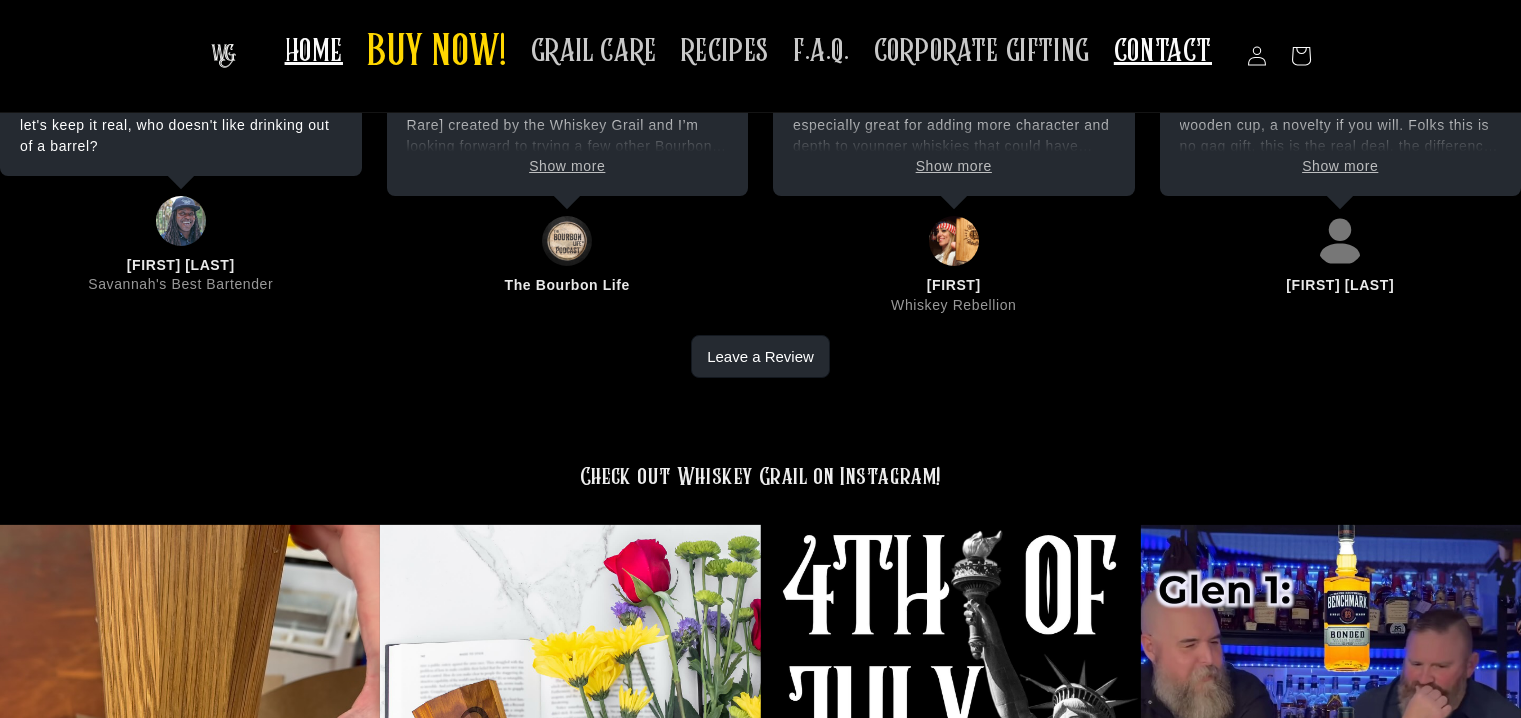 click on "CONTACT" at bounding box center (1163, 51) 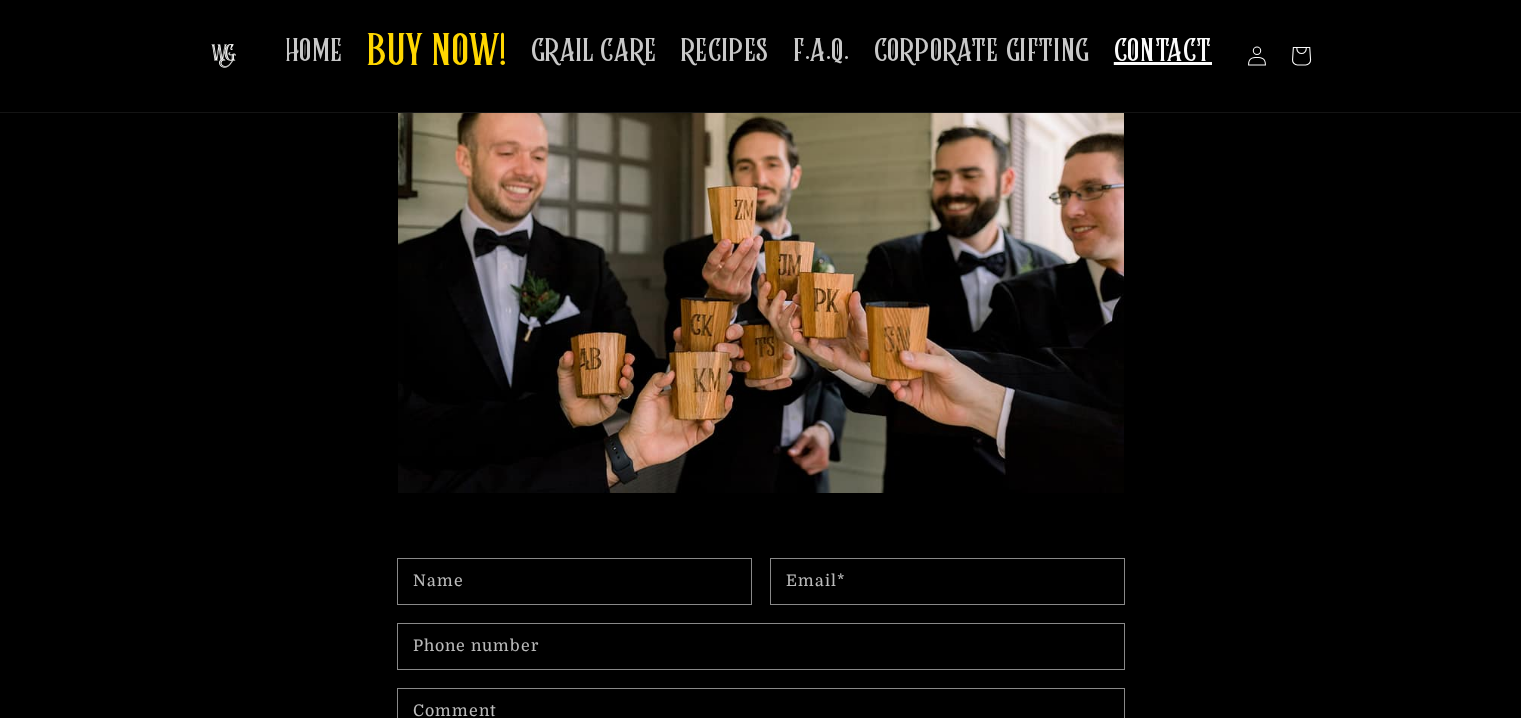 scroll, scrollTop: 0, scrollLeft: 0, axis: both 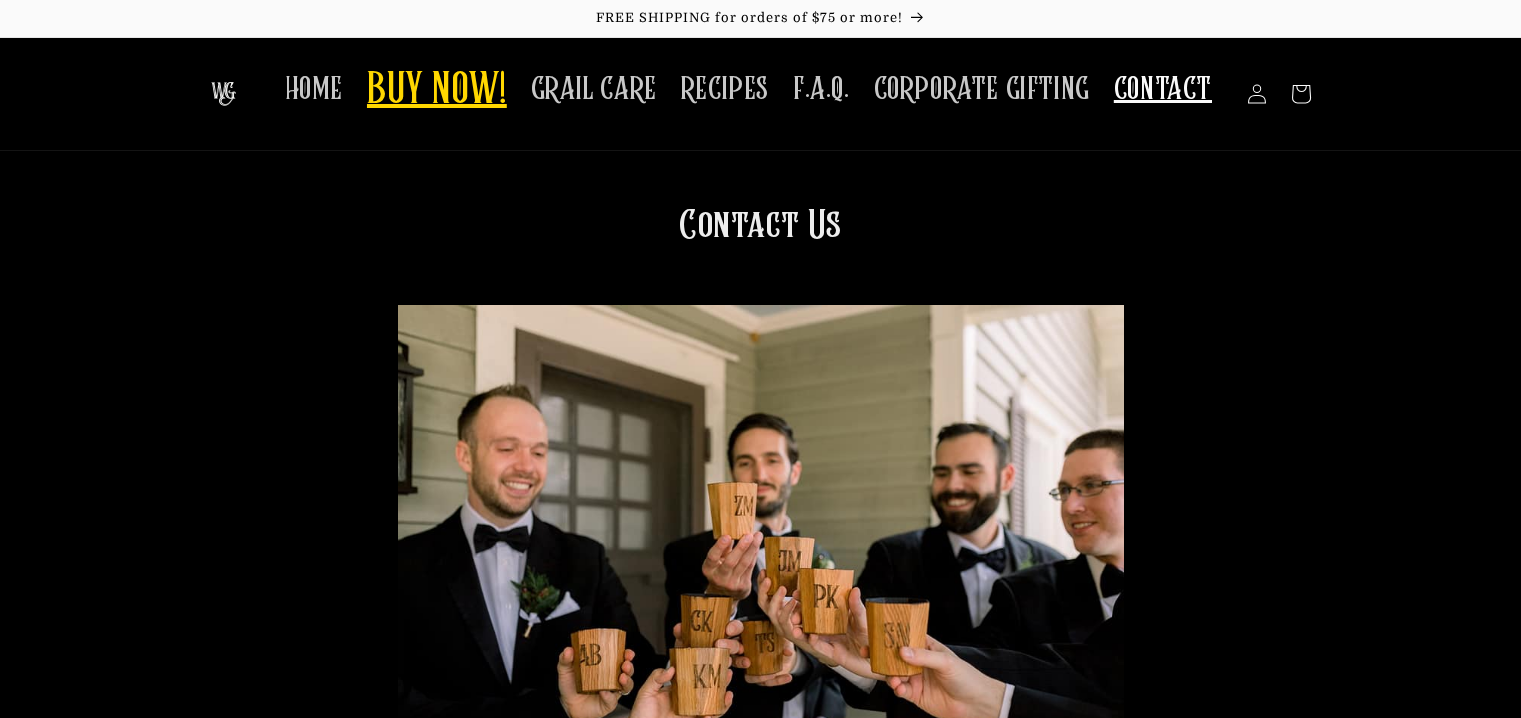 click on "BUY NOW!" at bounding box center (437, 91) 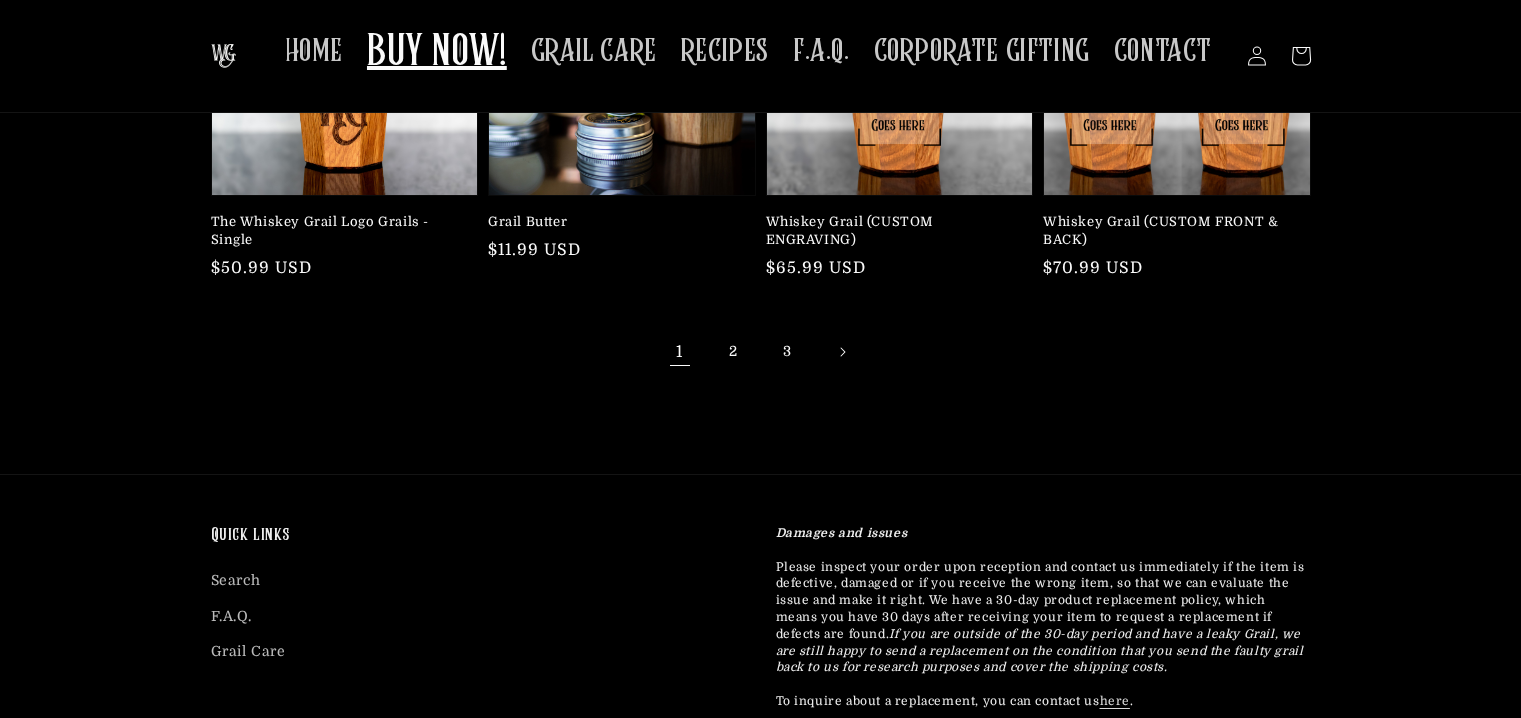 scroll, scrollTop: 600, scrollLeft: 0, axis: vertical 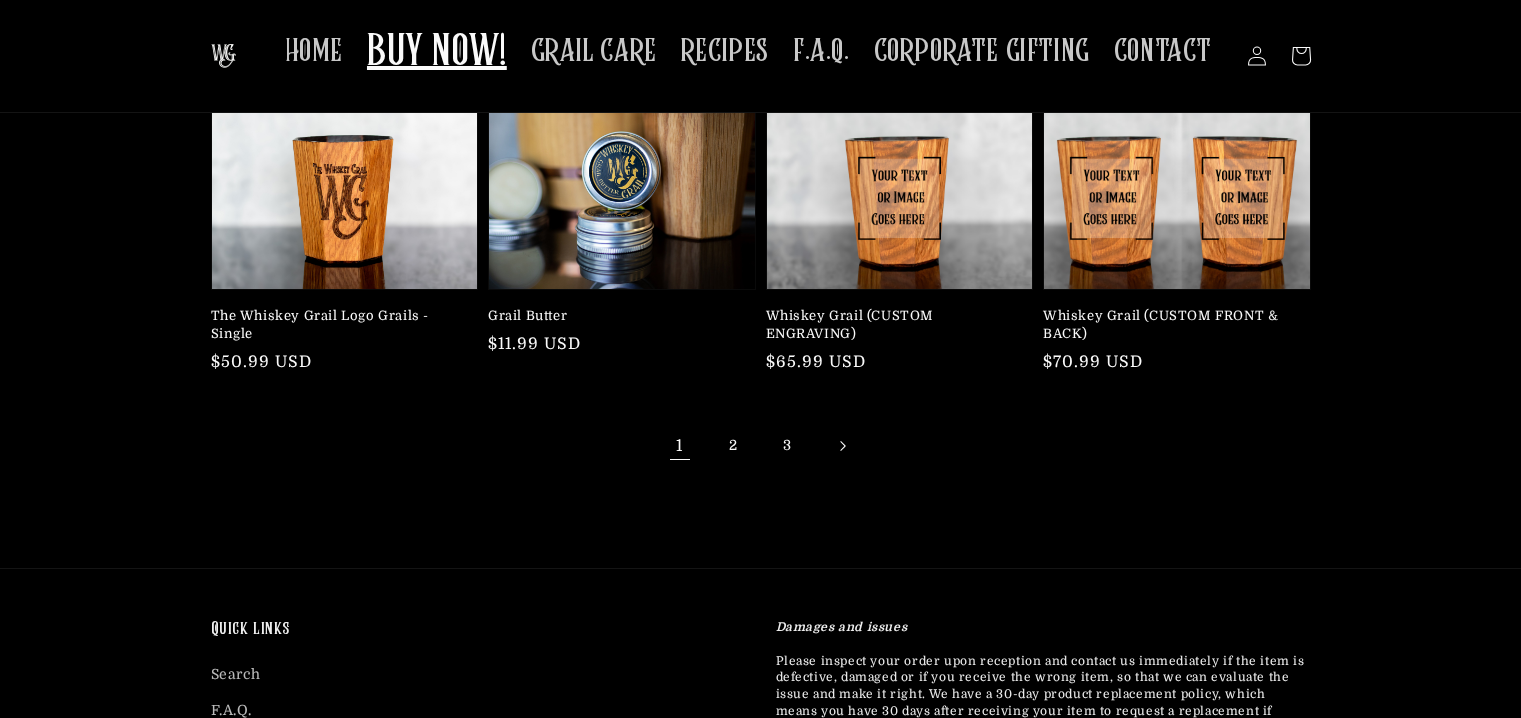 click 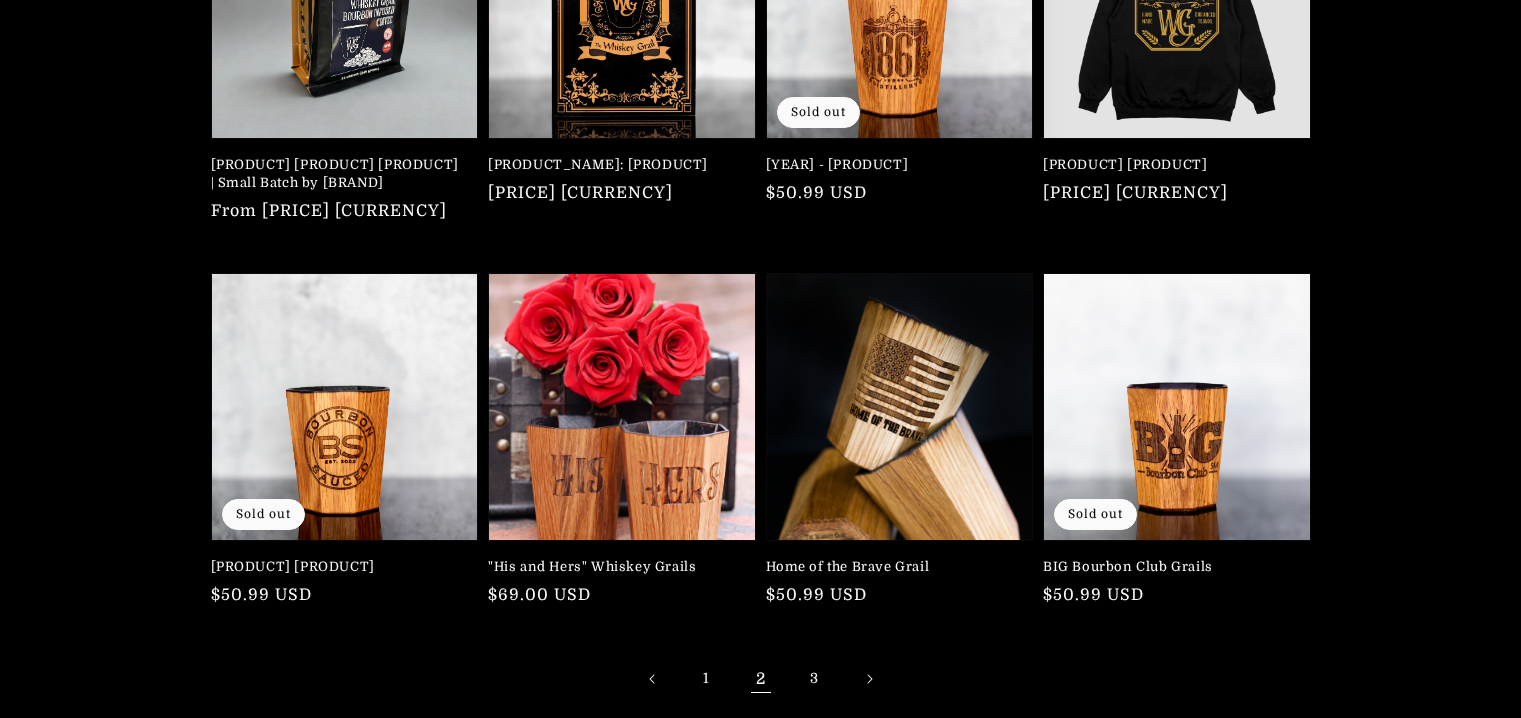 scroll, scrollTop: 400, scrollLeft: 0, axis: vertical 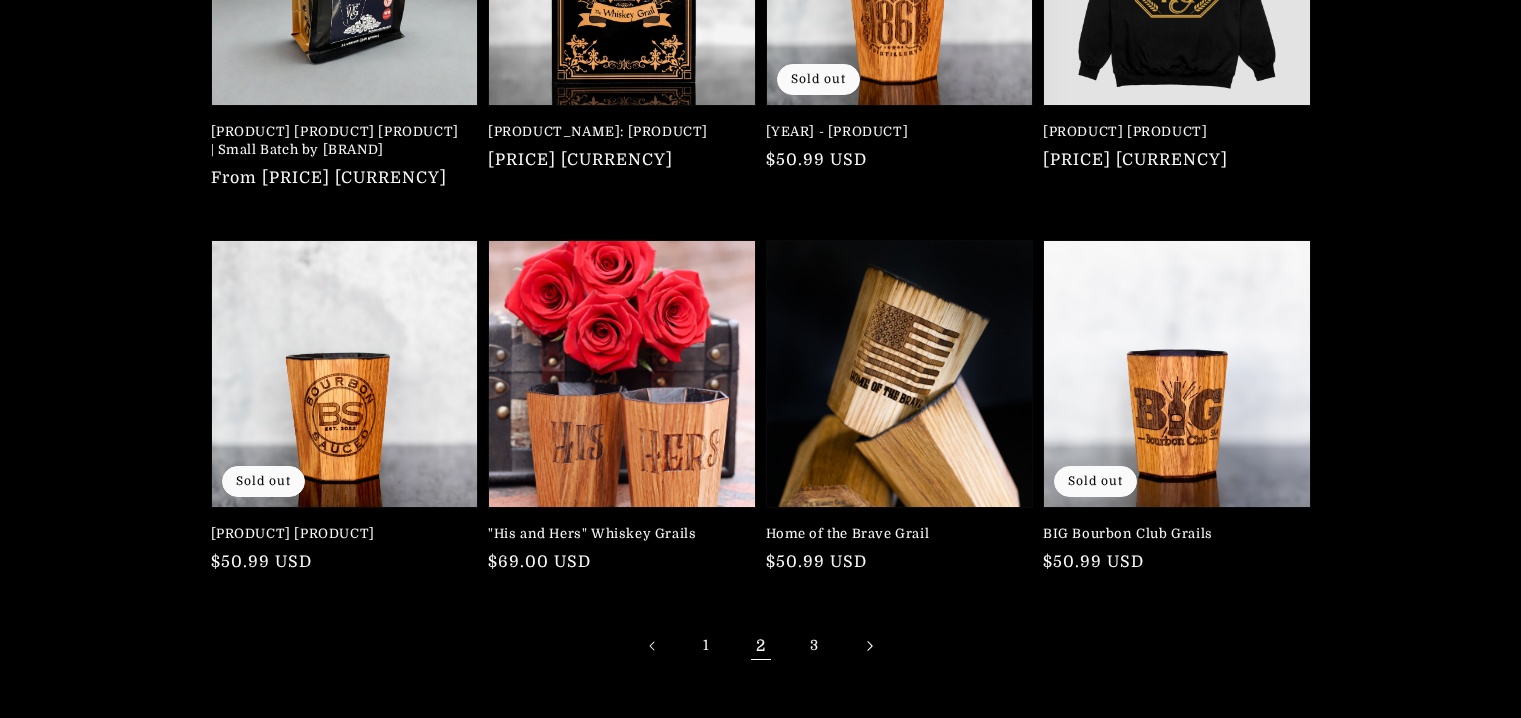click at bounding box center [869, 646] 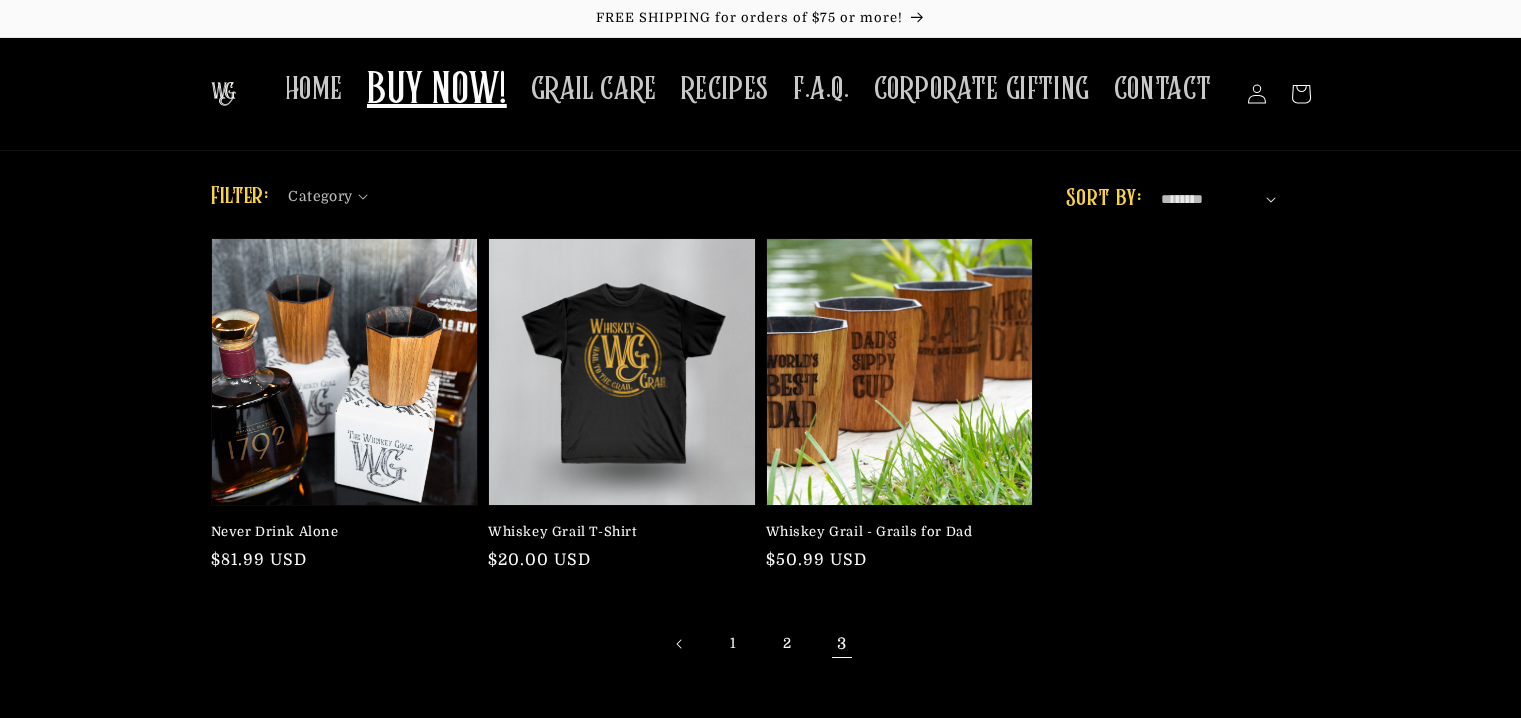 scroll, scrollTop: 100, scrollLeft: 0, axis: vertical 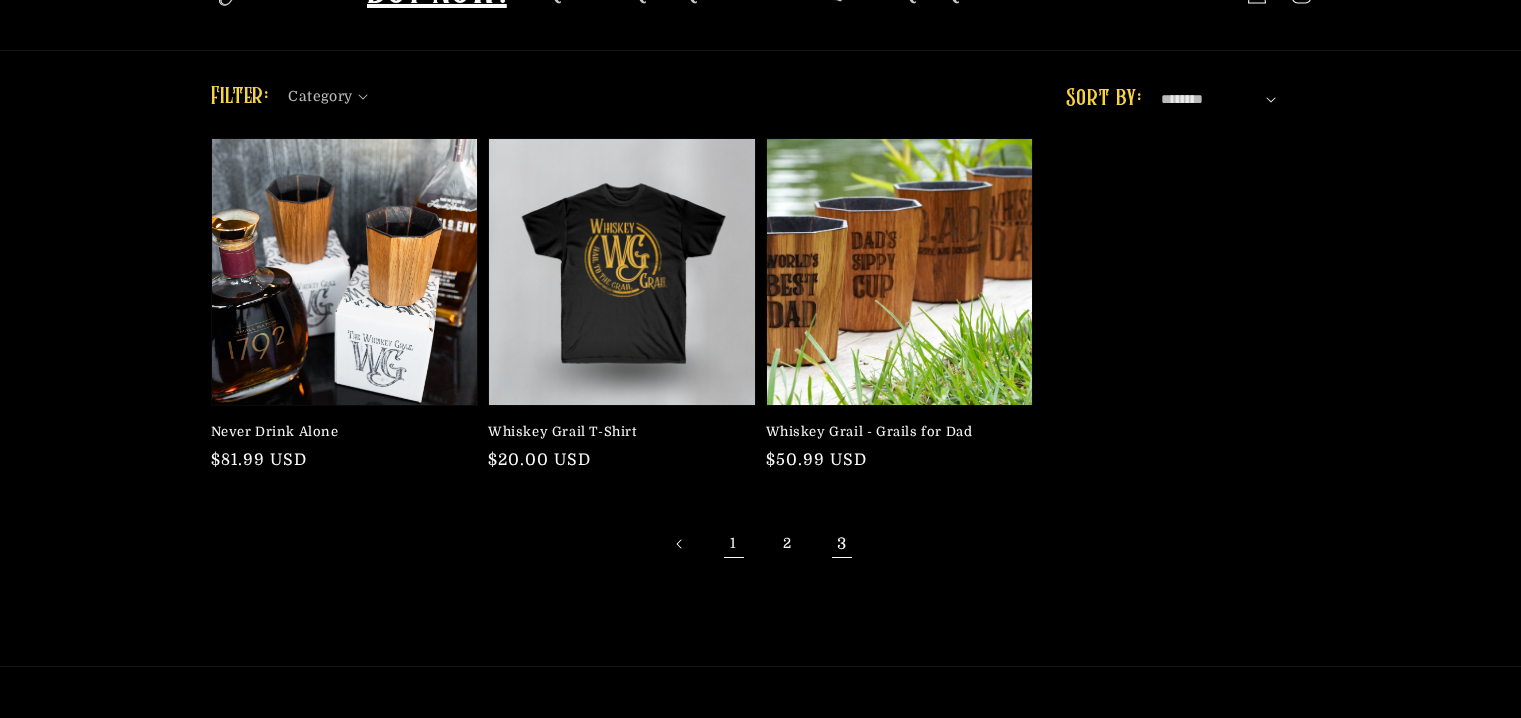 click on "1" at bounding box center [734, 544] 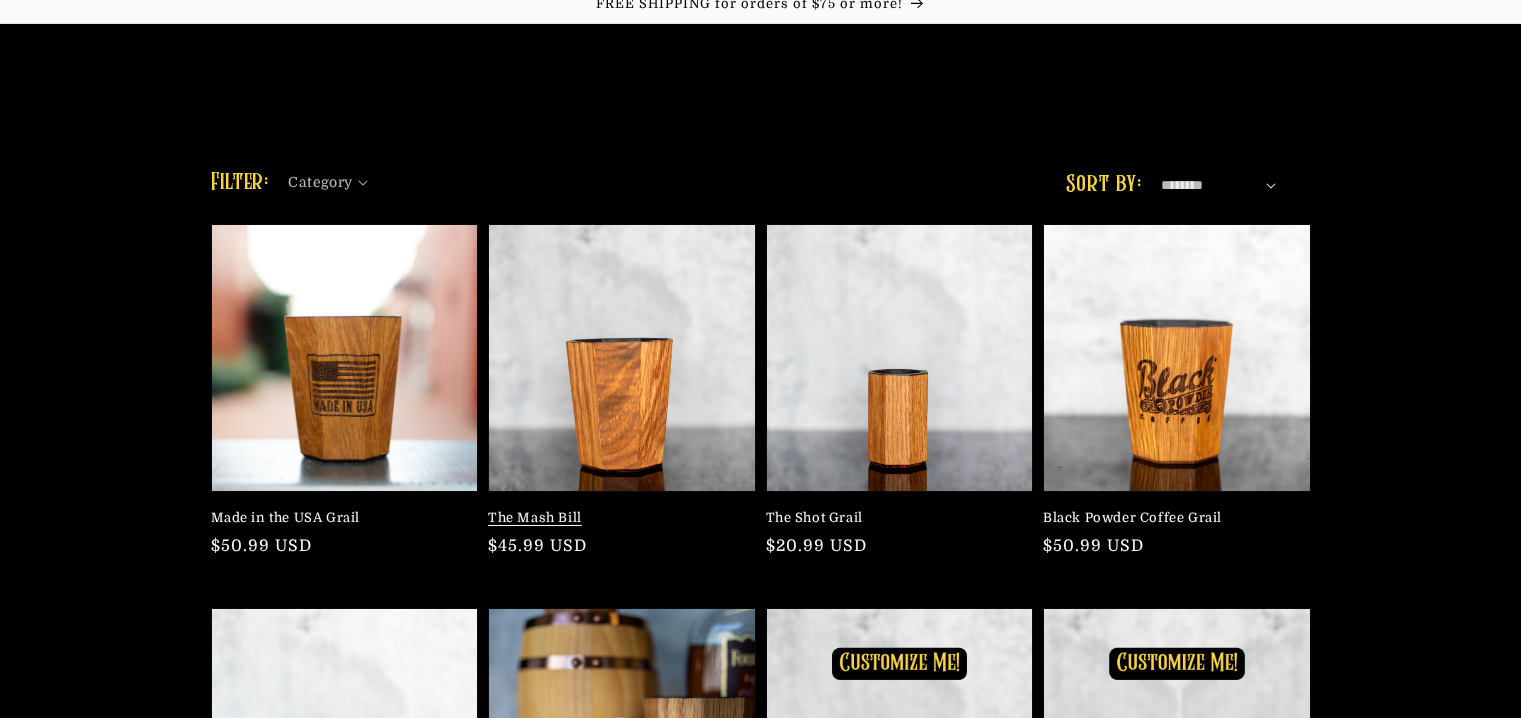 scroll, scrollTop: 400, scrollLeft: 0, axis: vertical 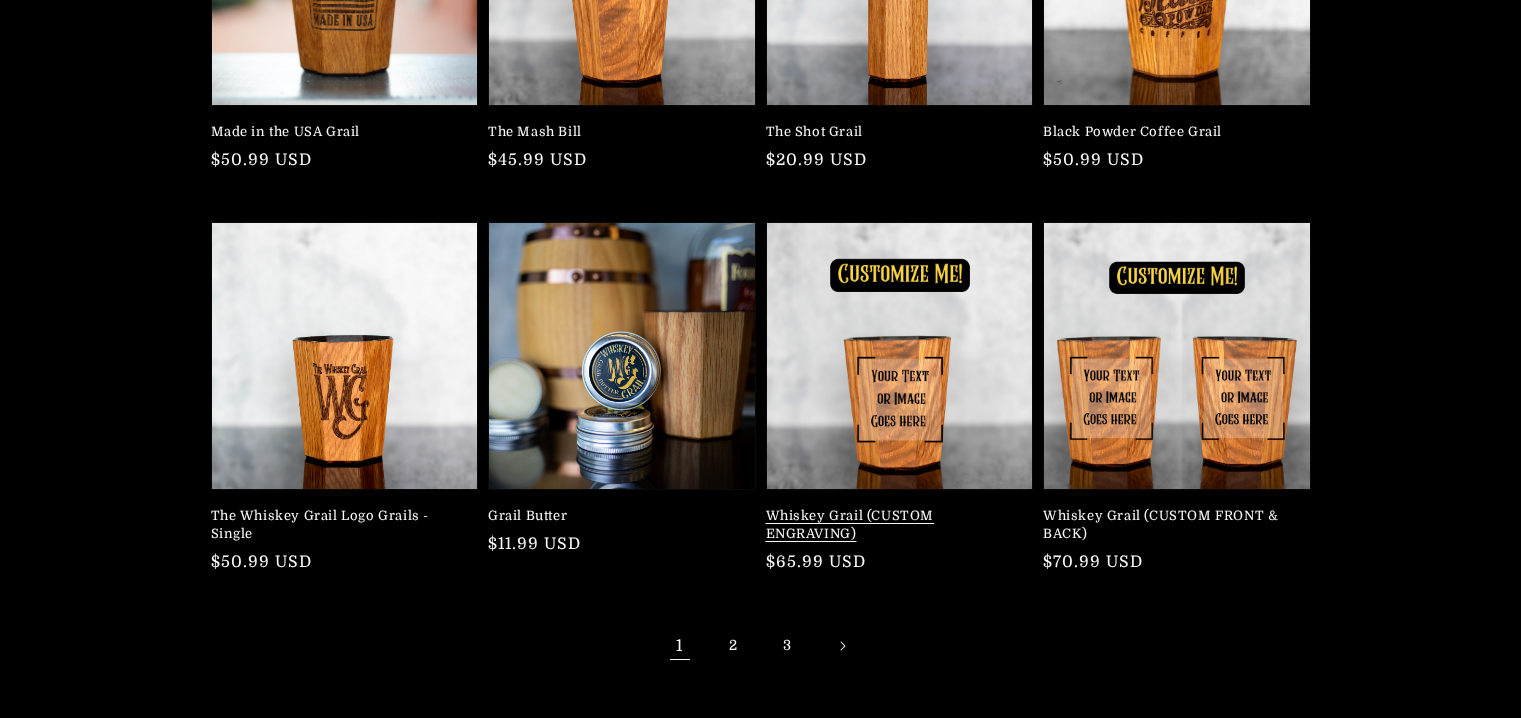 click on "Whiskey Grail (CUSTOM ENGRAVING)" at bounding box center [894, 525] 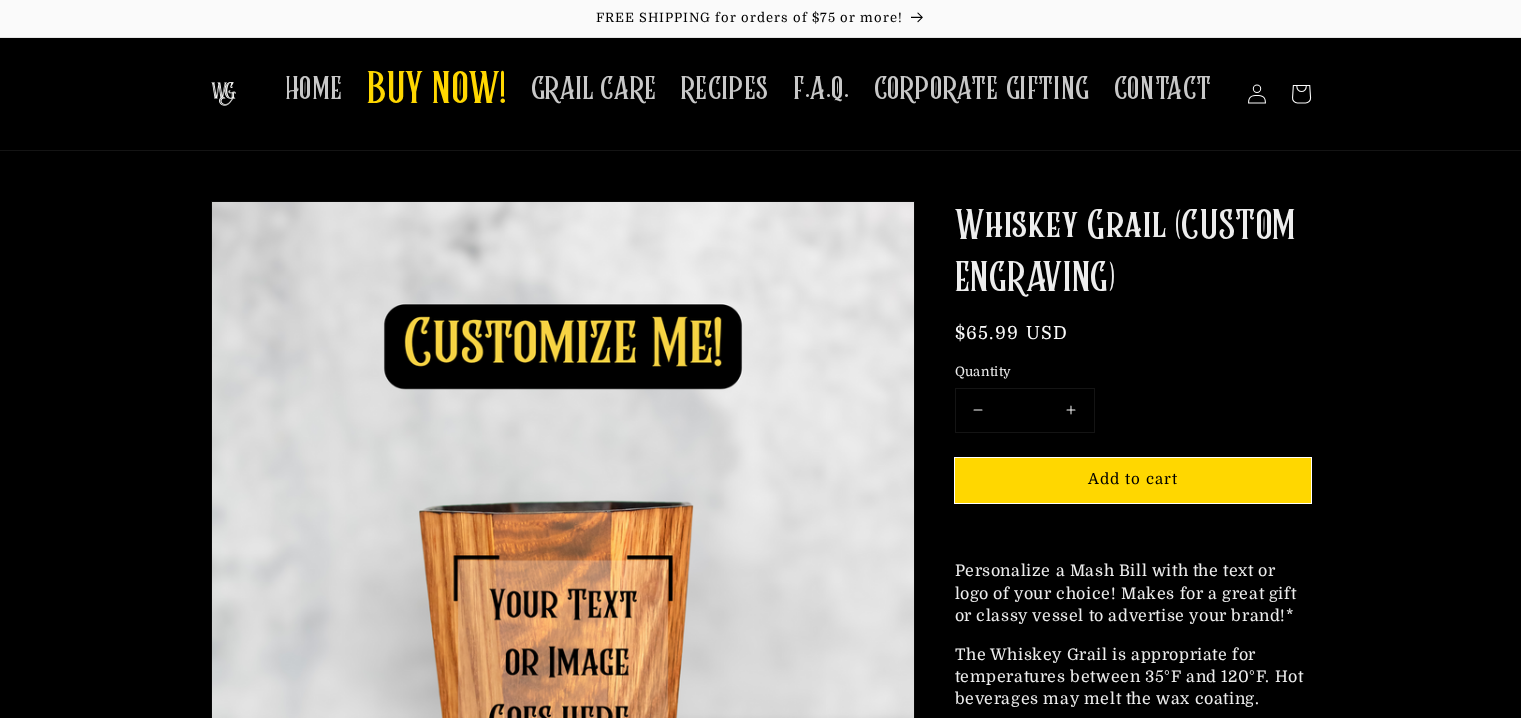scroll, scrollTop: 0, scrollLeft: 0, axis: both 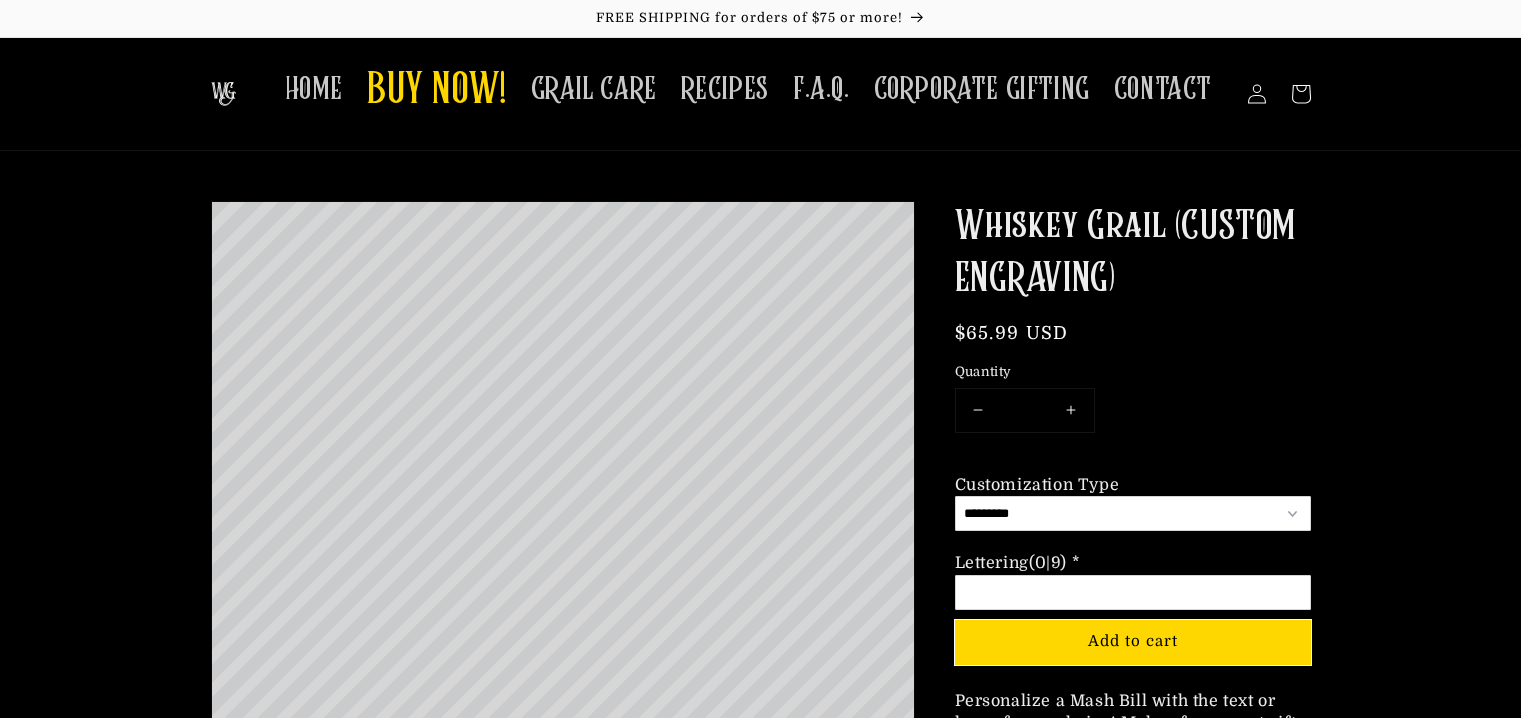 select on "********" 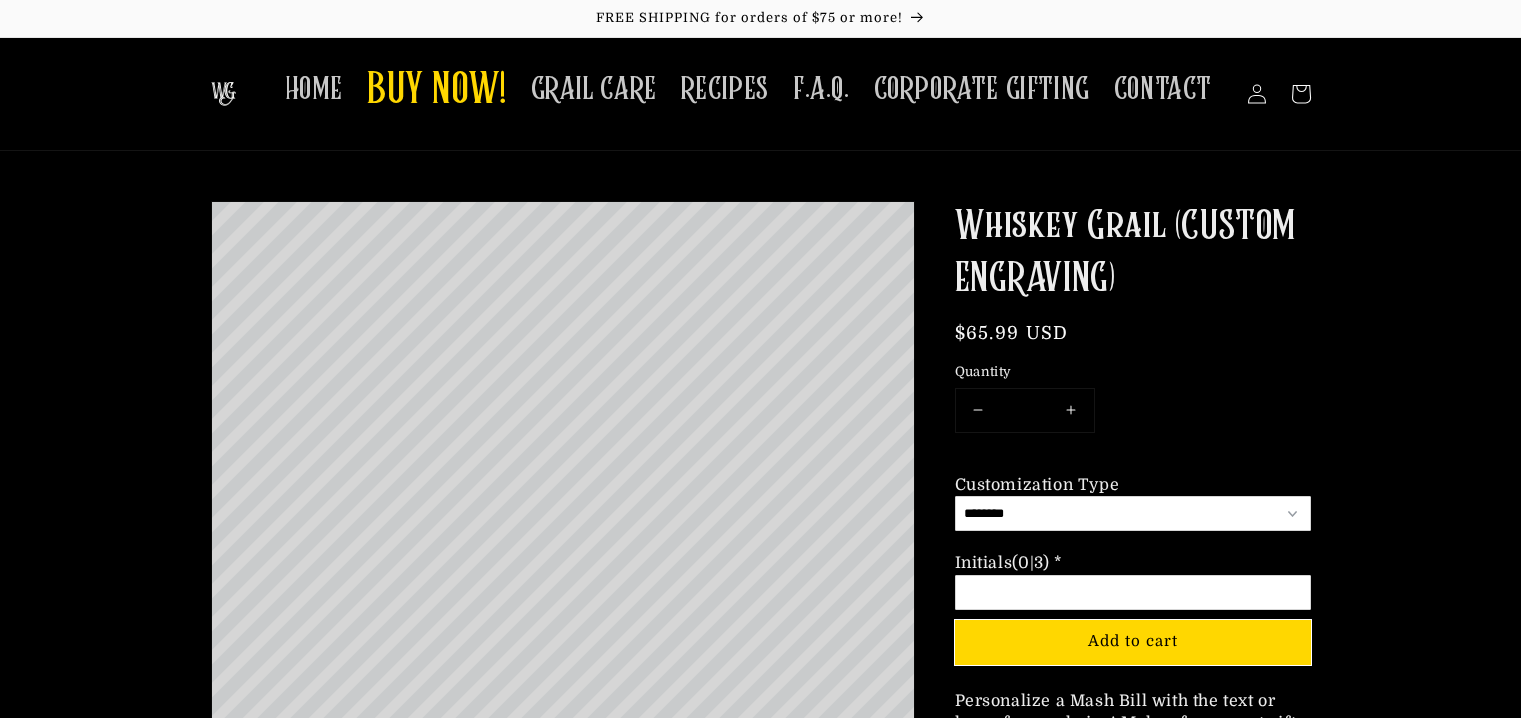 click on "Option 2 of 2
Initials
(0|3)
*
Required" at bounding box center (1133, 592) 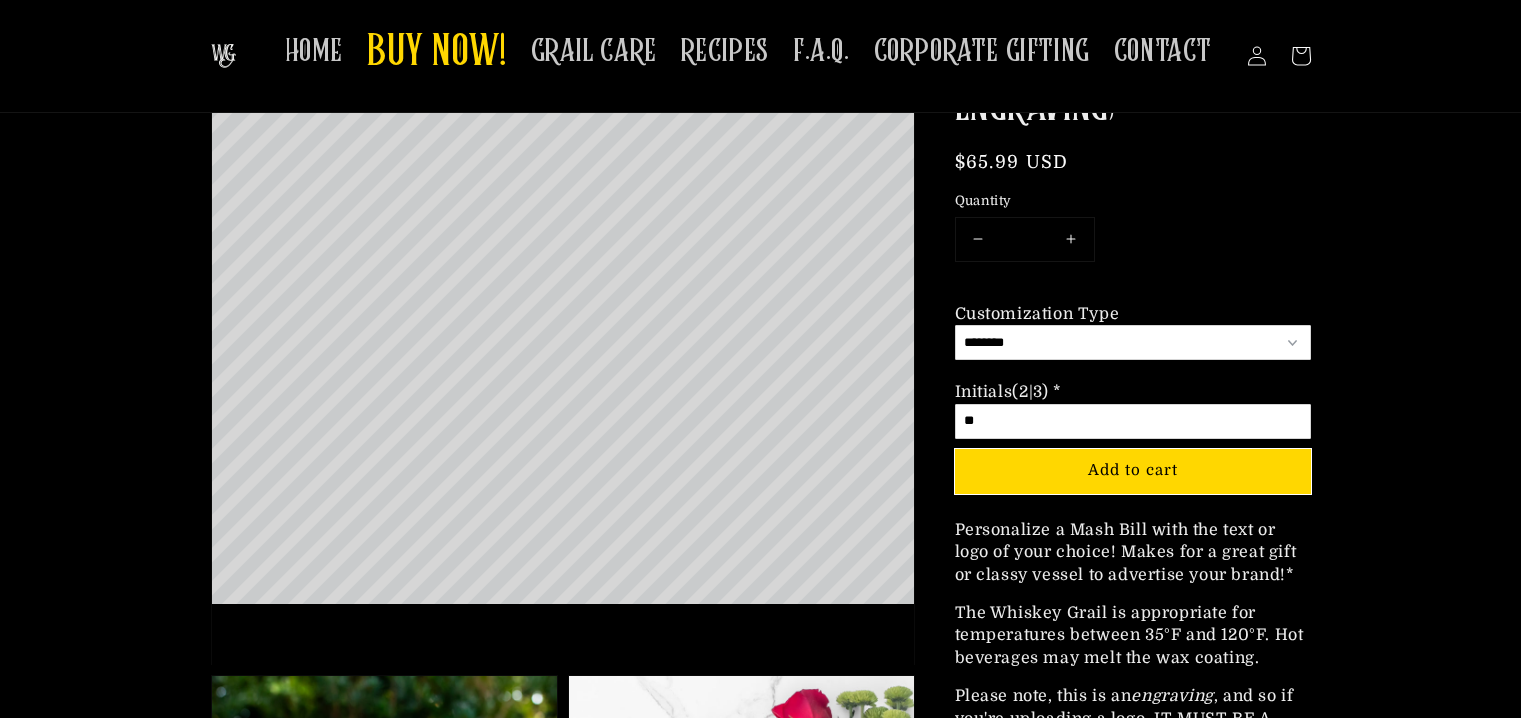scroll, scrollTop: 200, scrollLeft: 0, axis: vertical 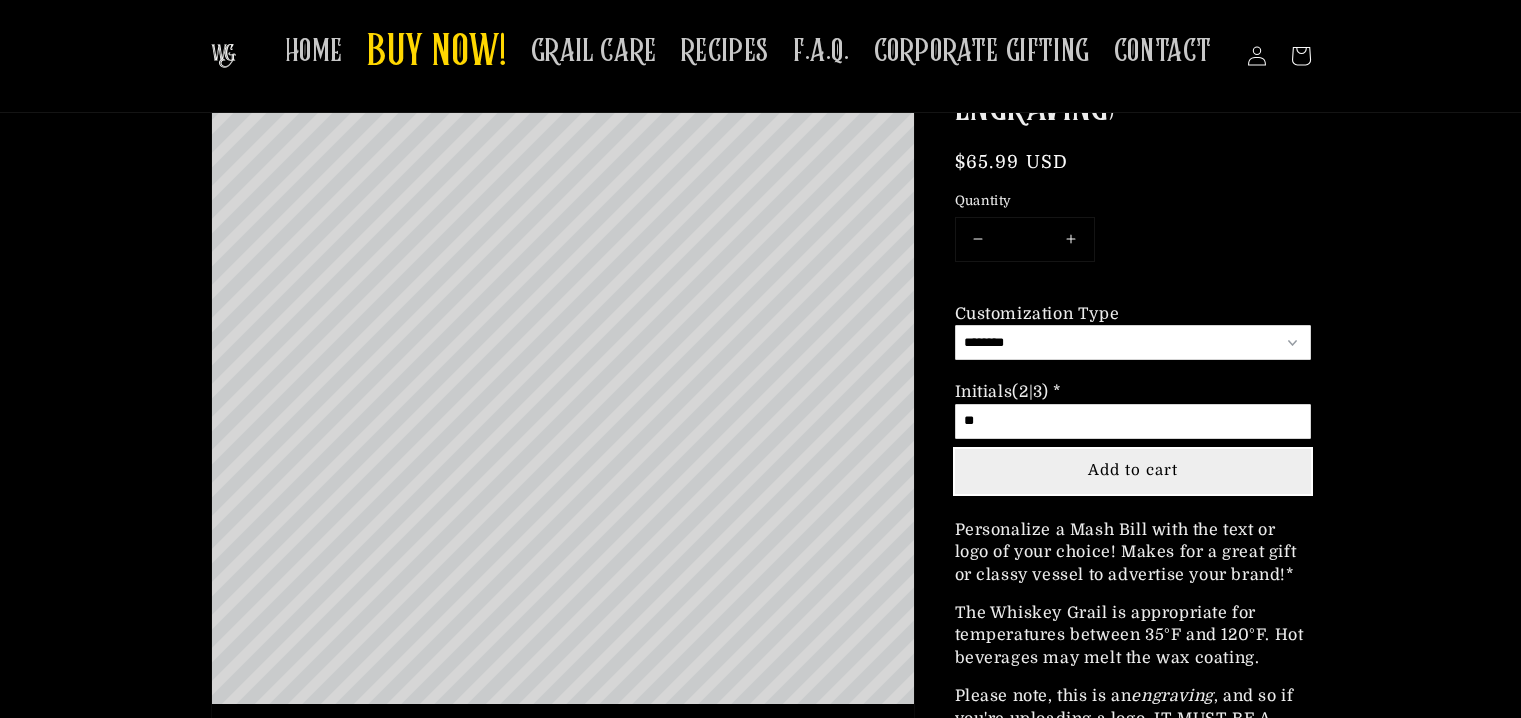 type on "**" 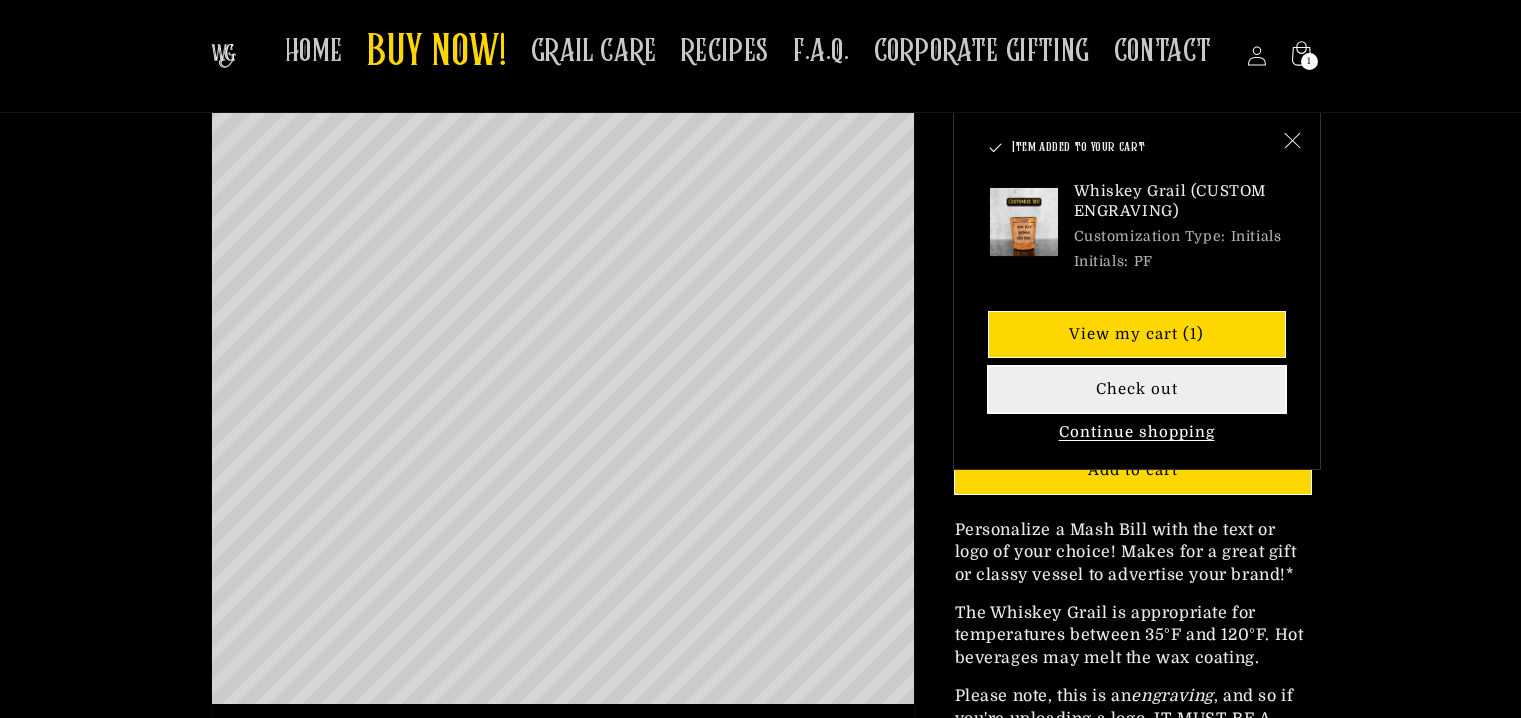 click on "Check out" at bounding box center [1137, 390] 